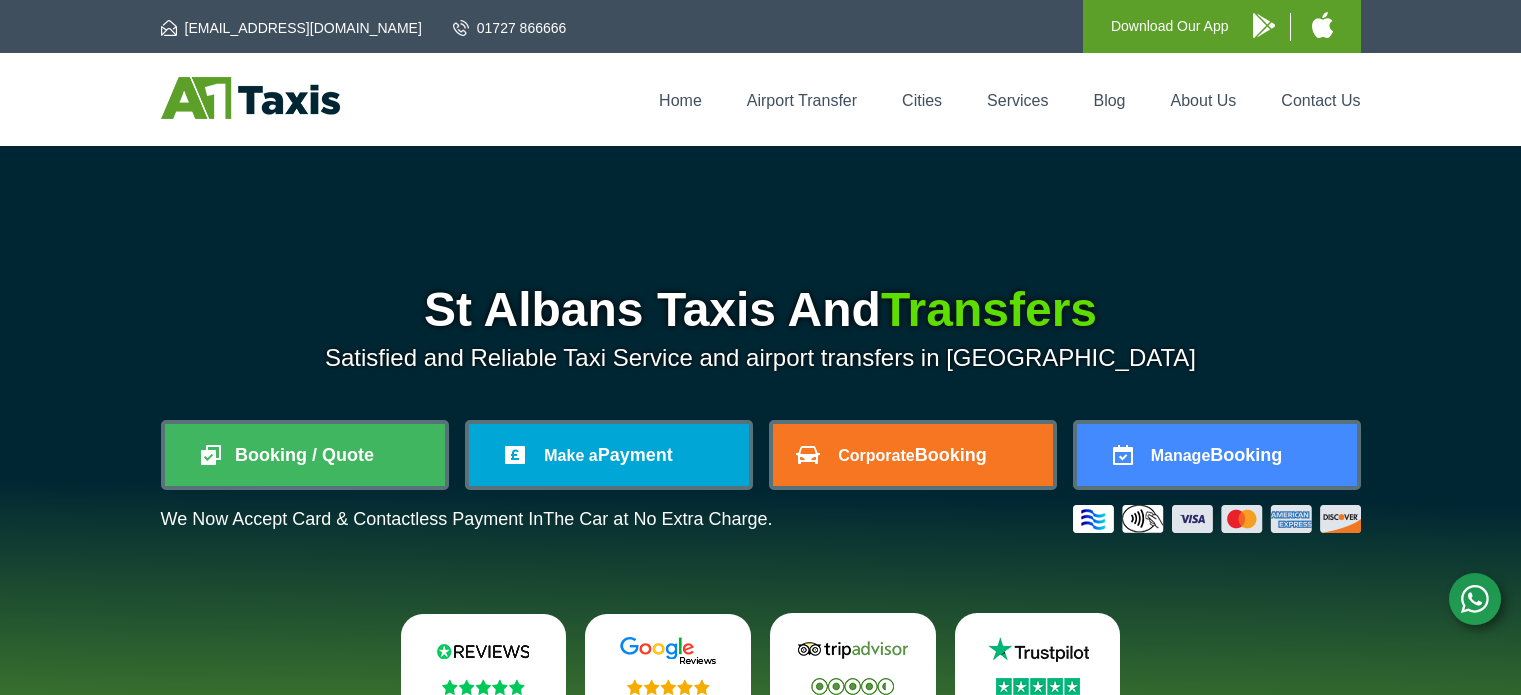 scroll, scrollTop: 0, scrollLeft: 0, axis: both 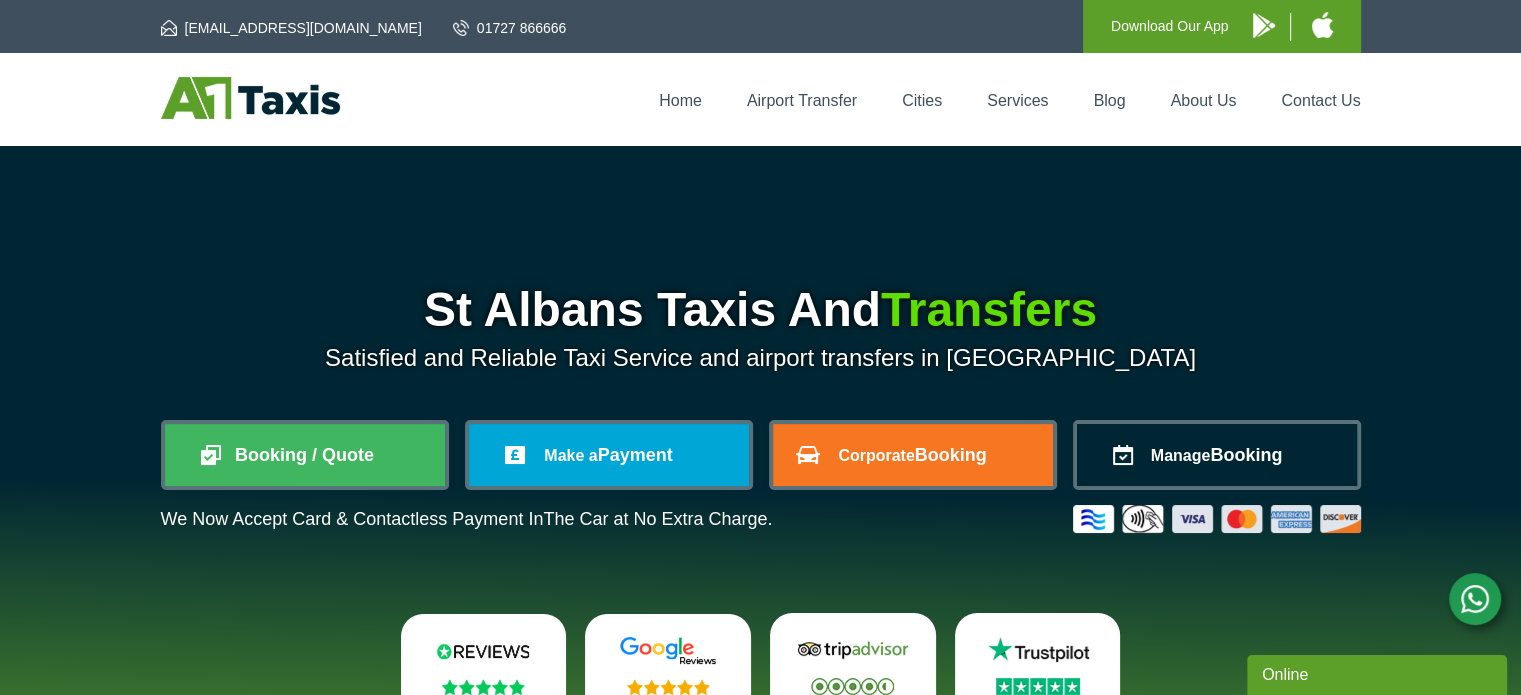 click on "Manage  Booking" at bounding box center [1217, 455] 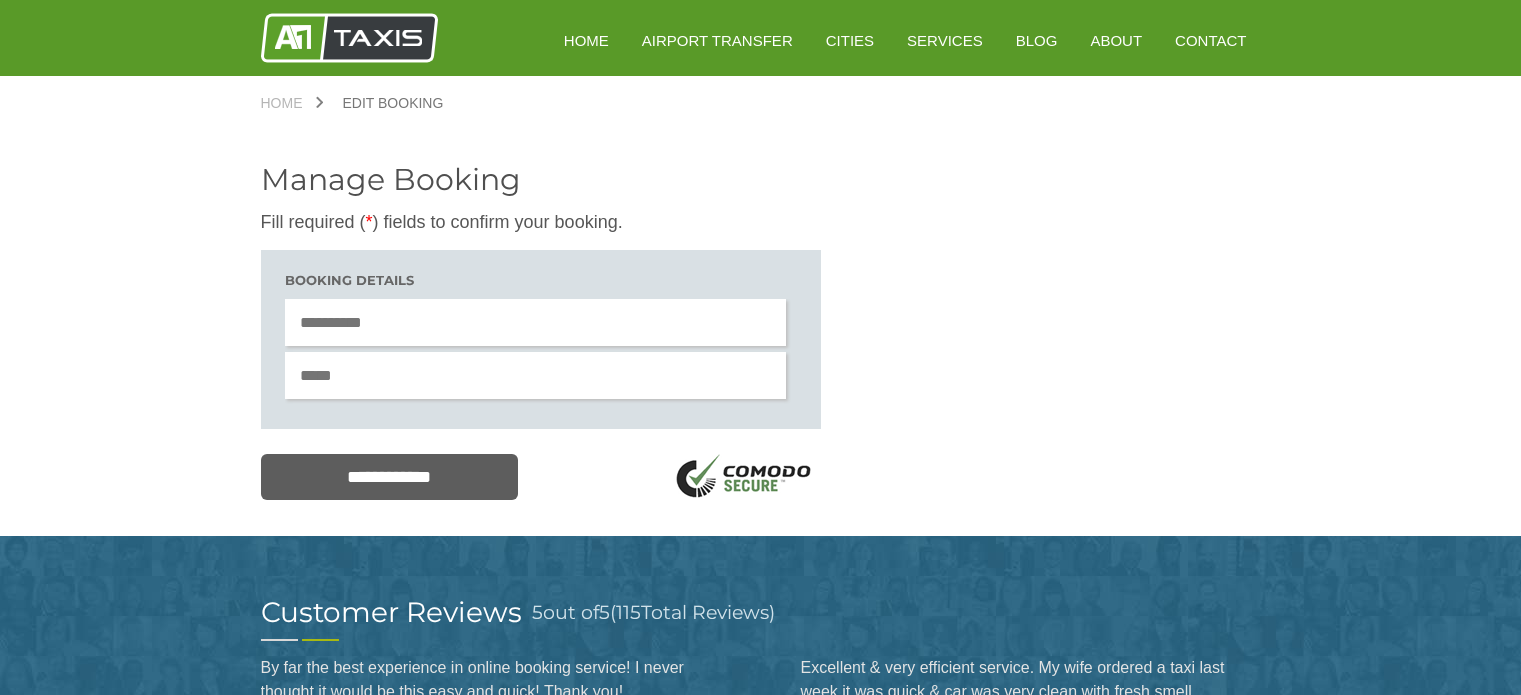 scroll, scrollTop: 0, scrollLeft: 0, axis: both 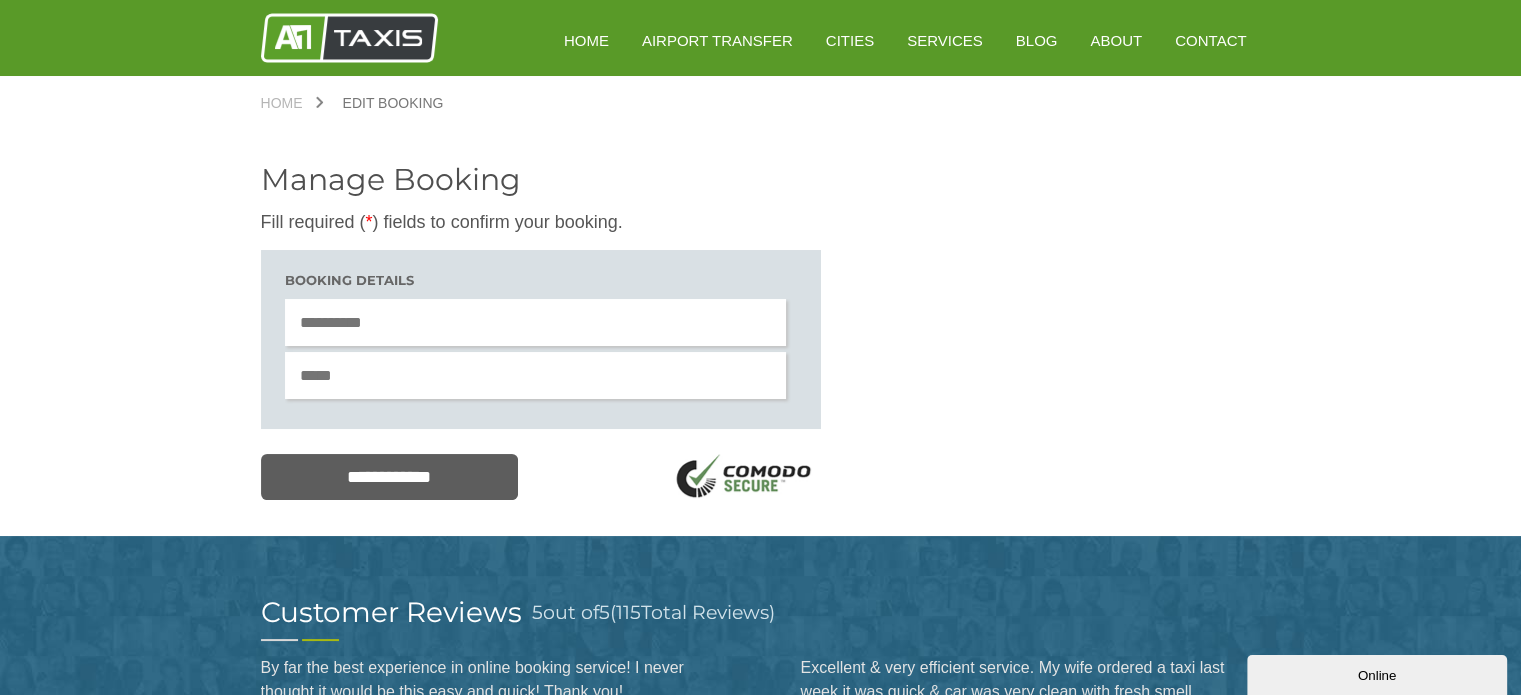 click at bounding box center [536, 322] 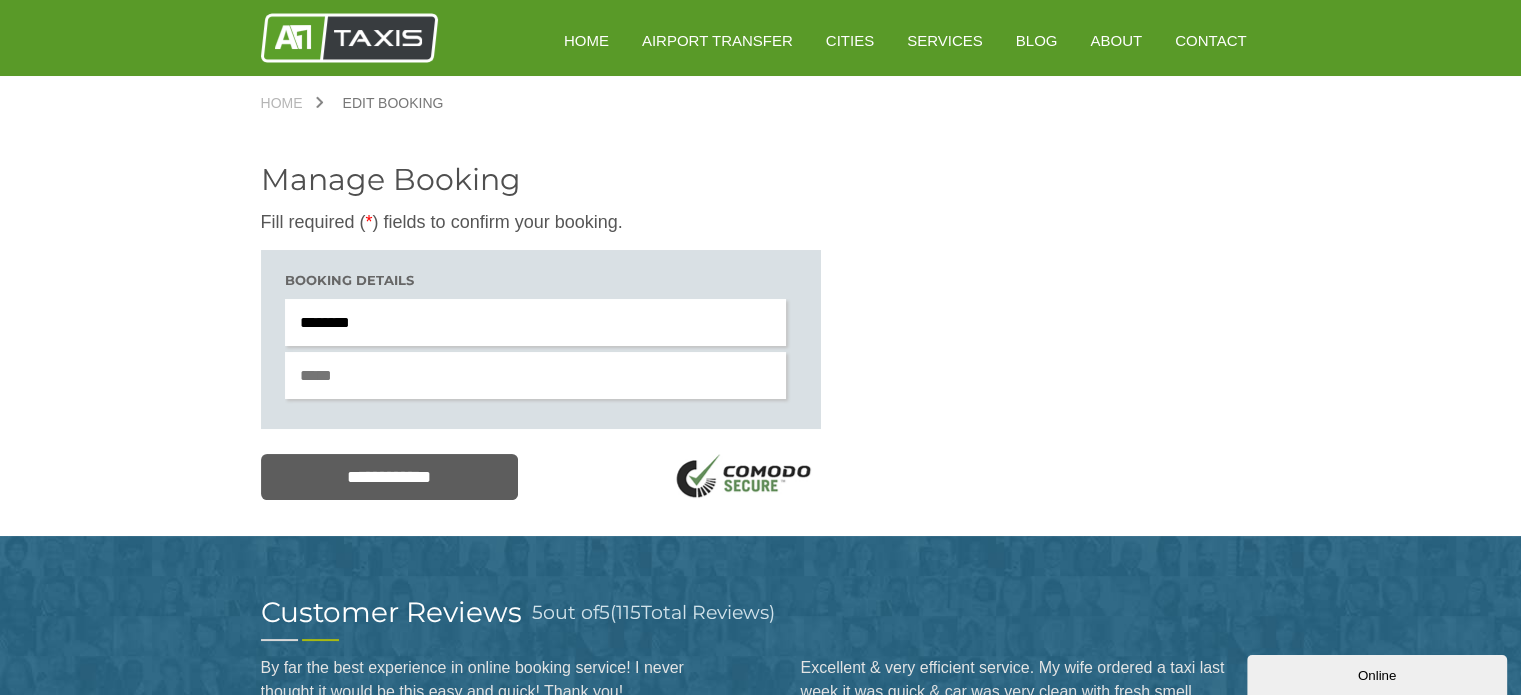 type on "********" 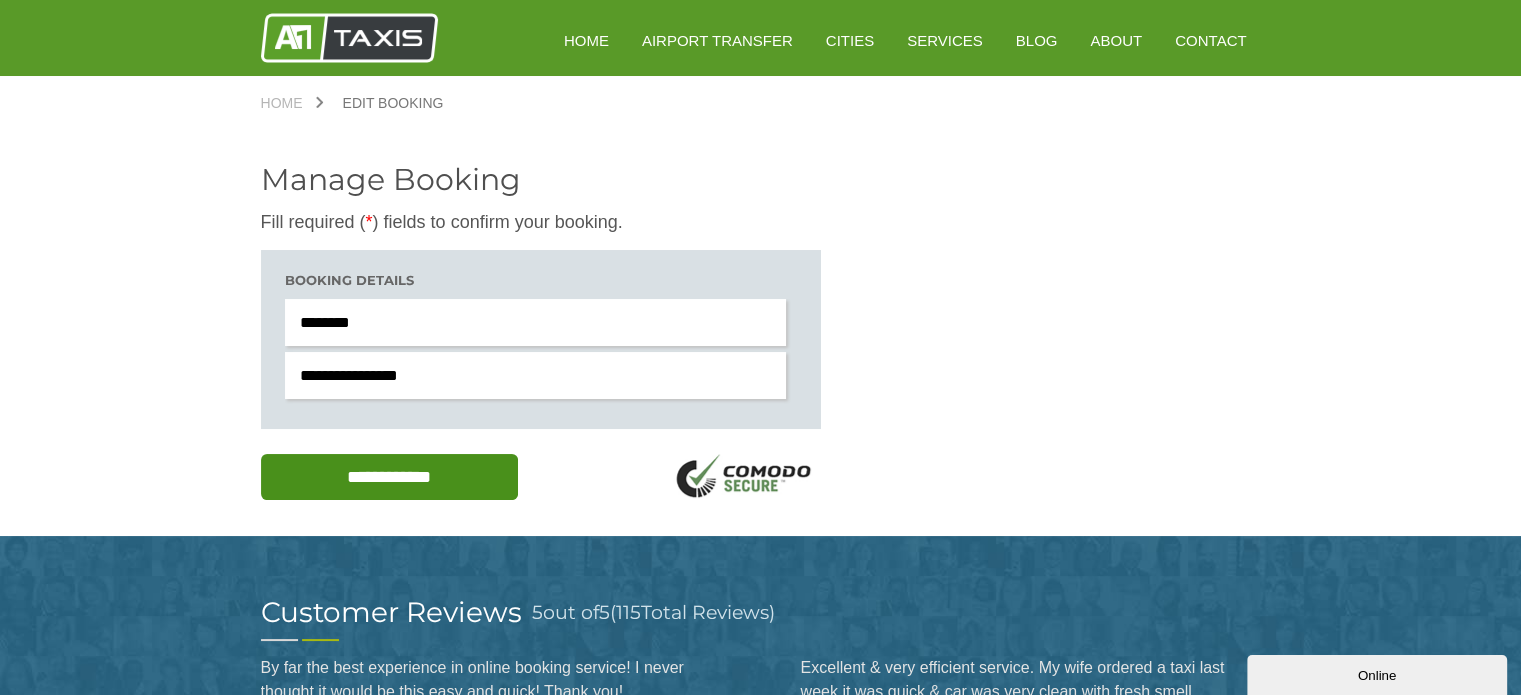 type on "**********" 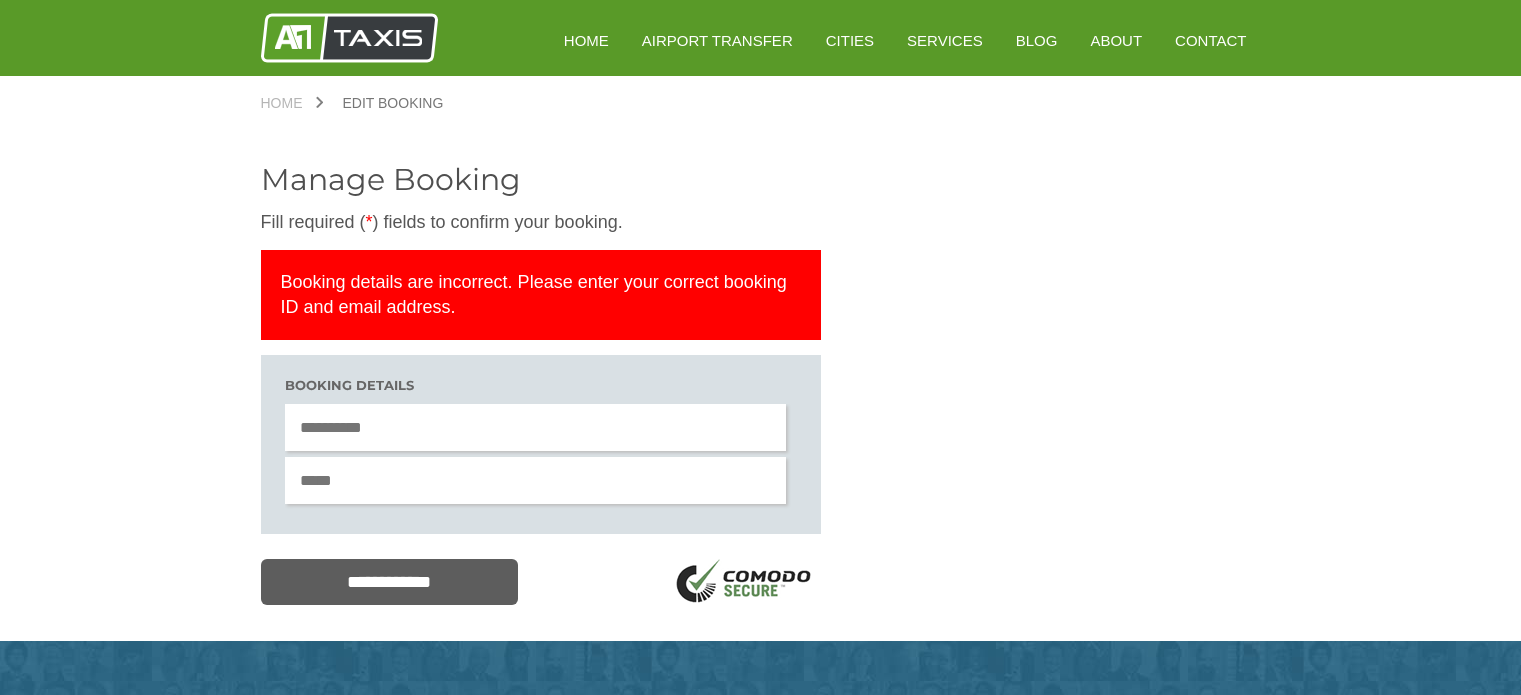 scroll, scrollTop: 0, scrollLeft: 0, axis: both 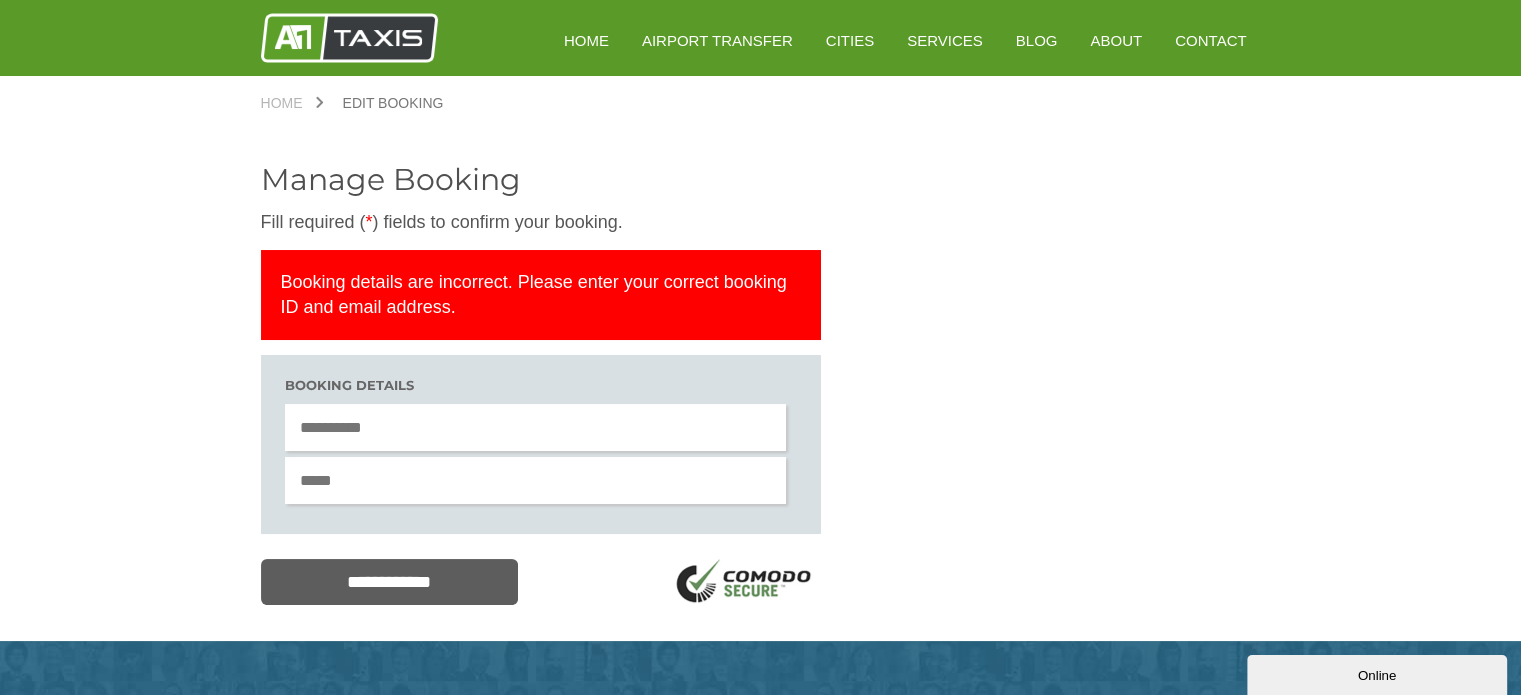 click at bounding box center [536, 427] 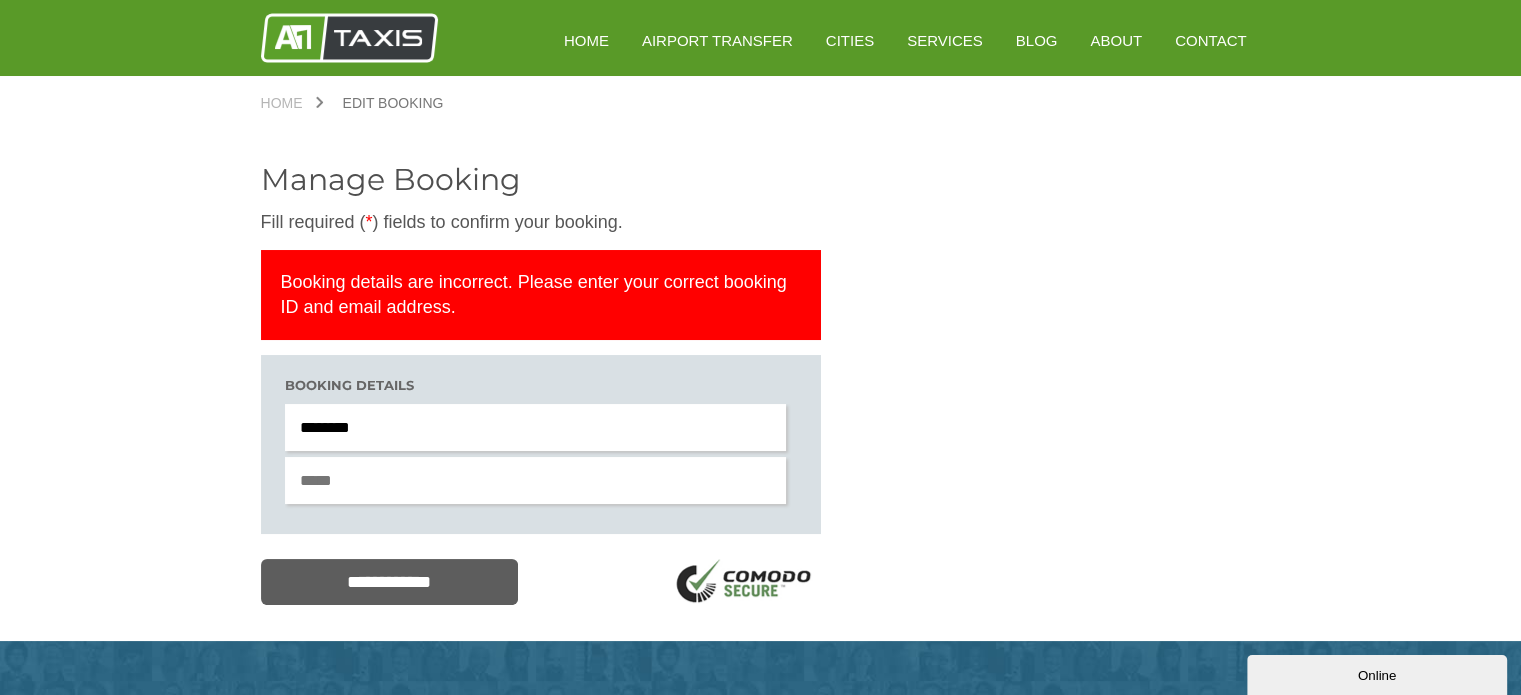 click at bounding box center [536, 480] 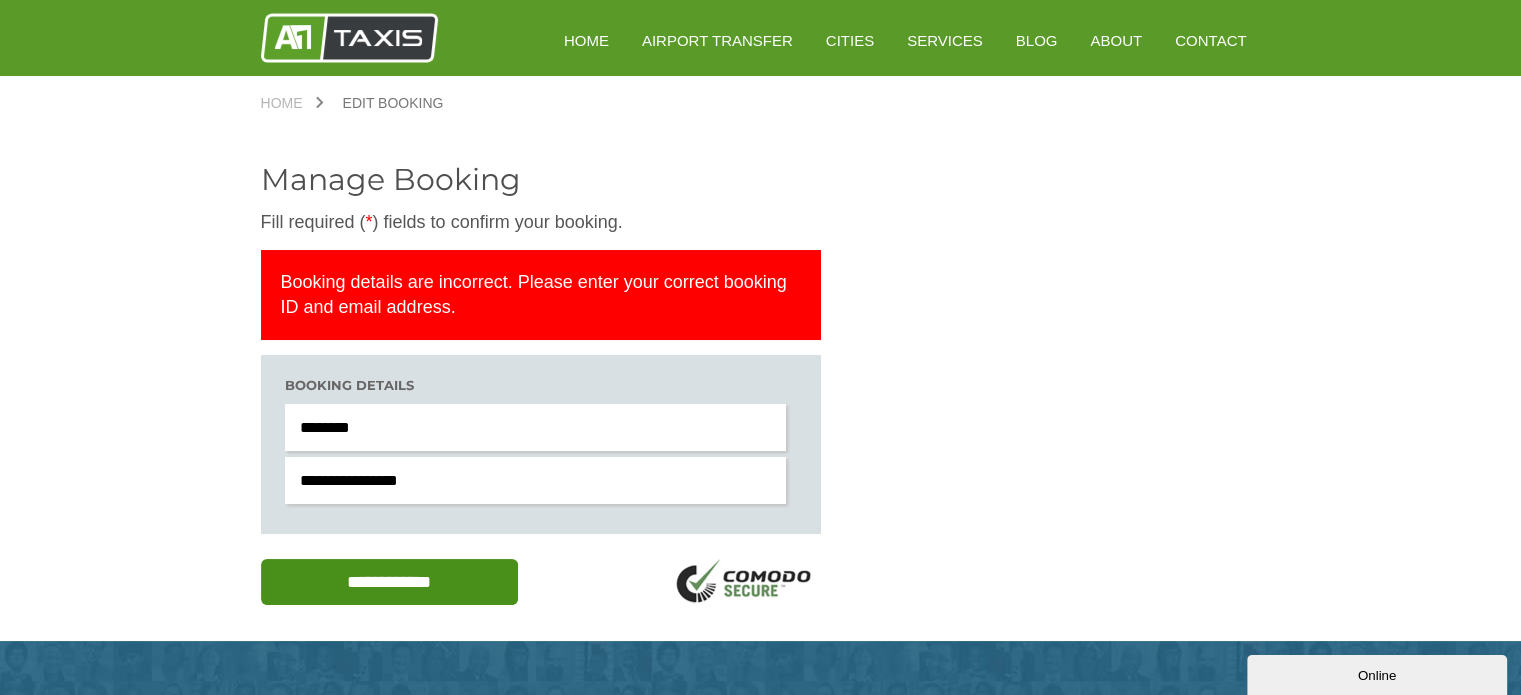 click on "**********" at bounding box center [390, 582] 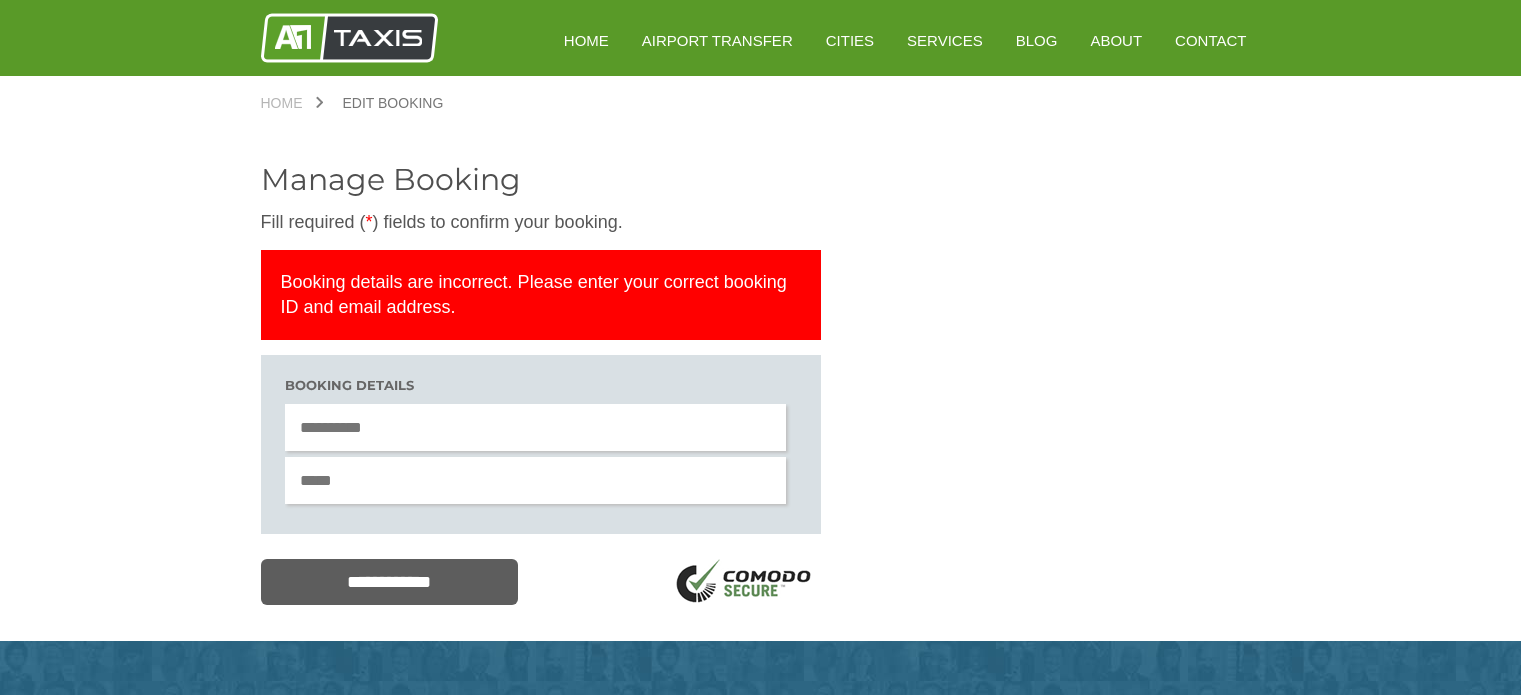 scroll, scrollTop: 0, scrollLeft: 0, axis: both 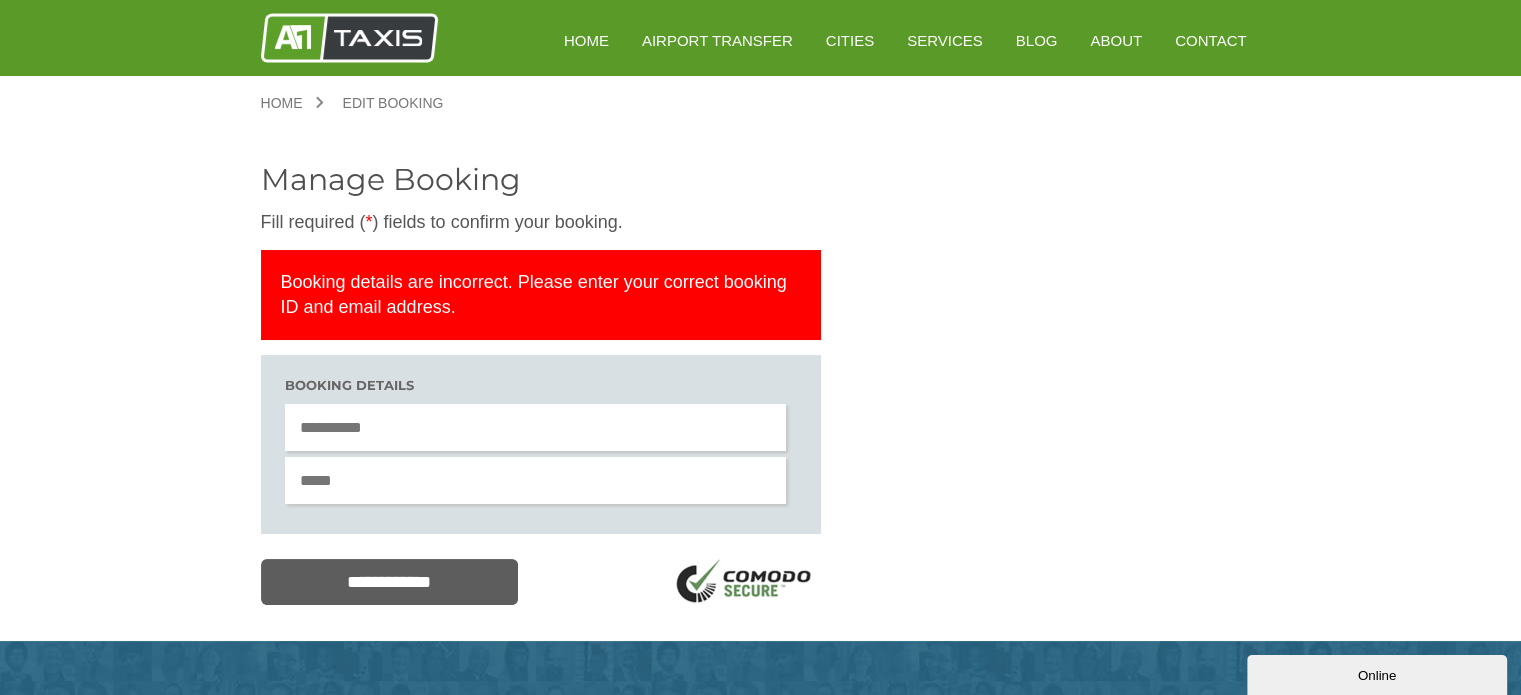 click on "Home" at bounding box center (292, 103) 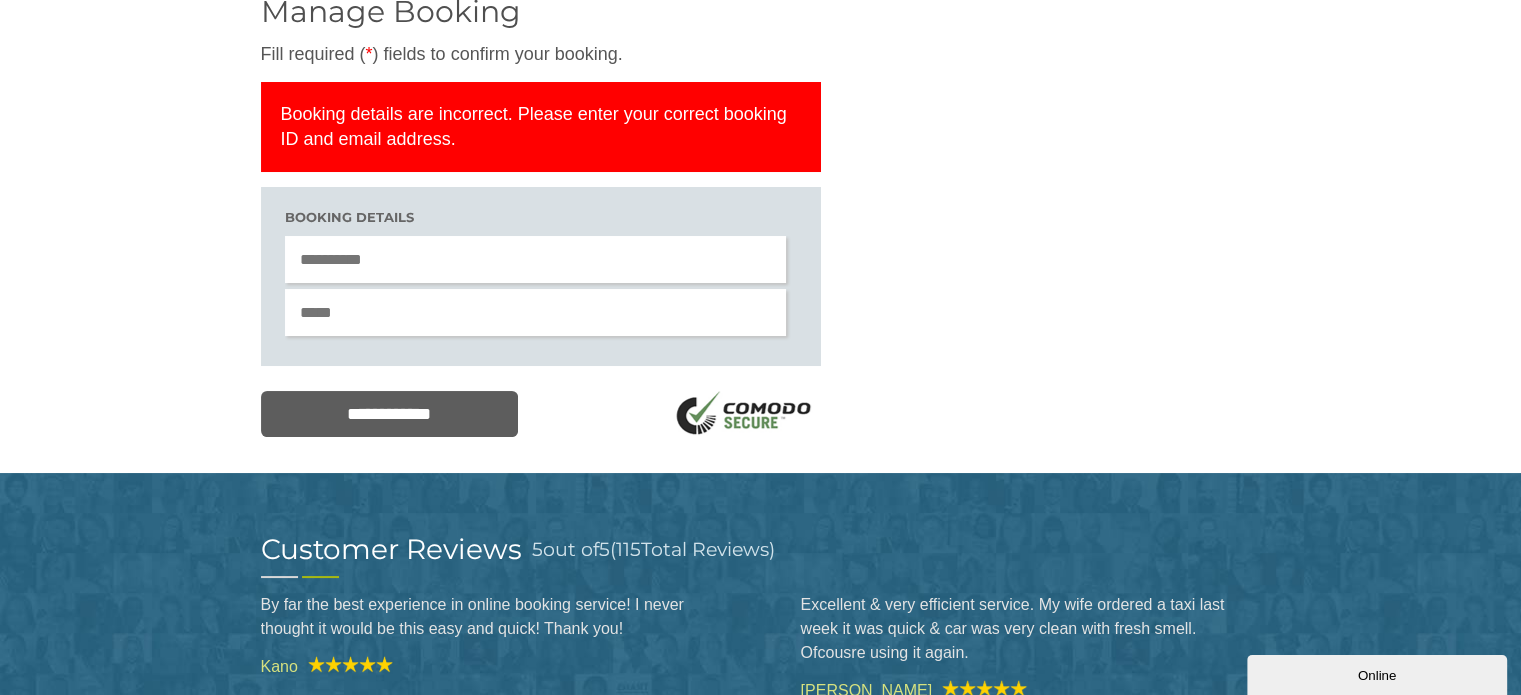 scroll, scrollTop: 0, scrollLeft: 0, axis: both 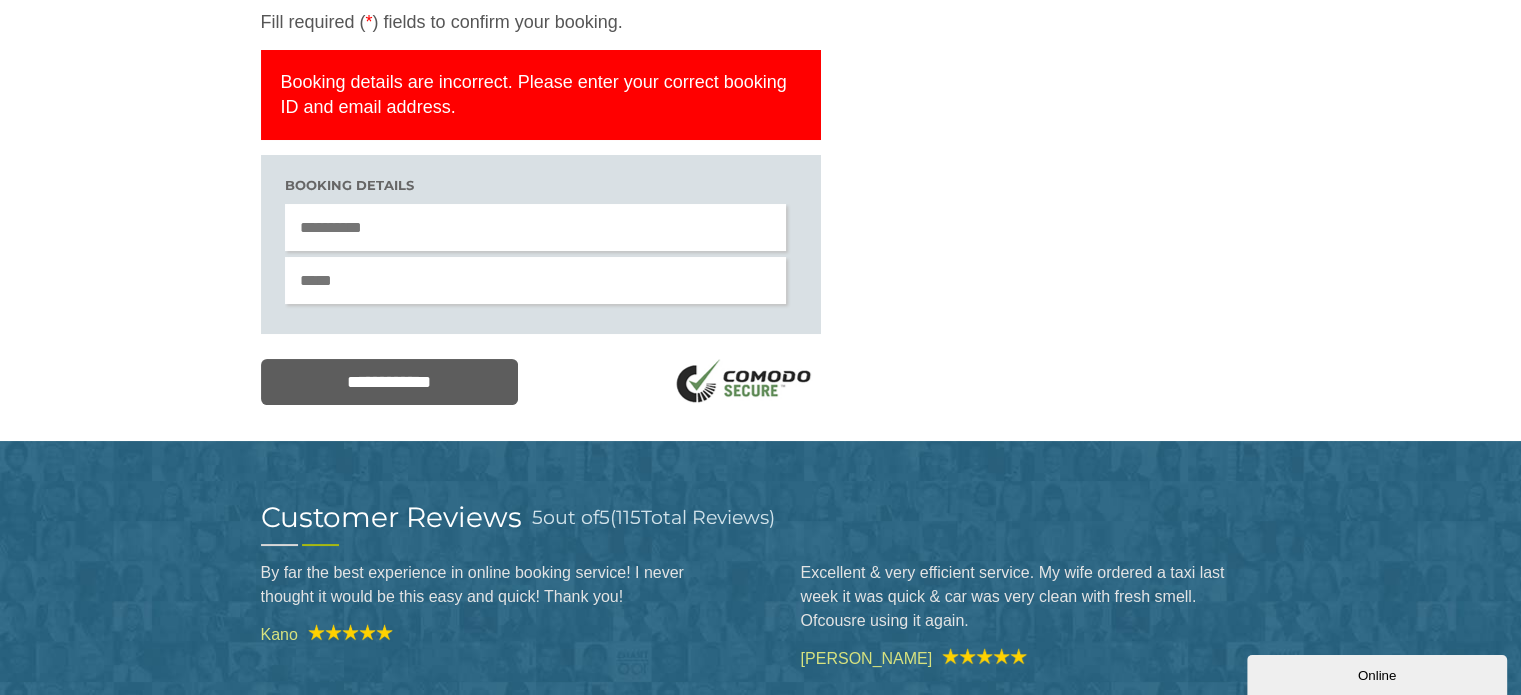 drag, startPoint x: 446, startPoint y: 203, endPoint x: 452, endPoint y: 217, distance: 15.231546 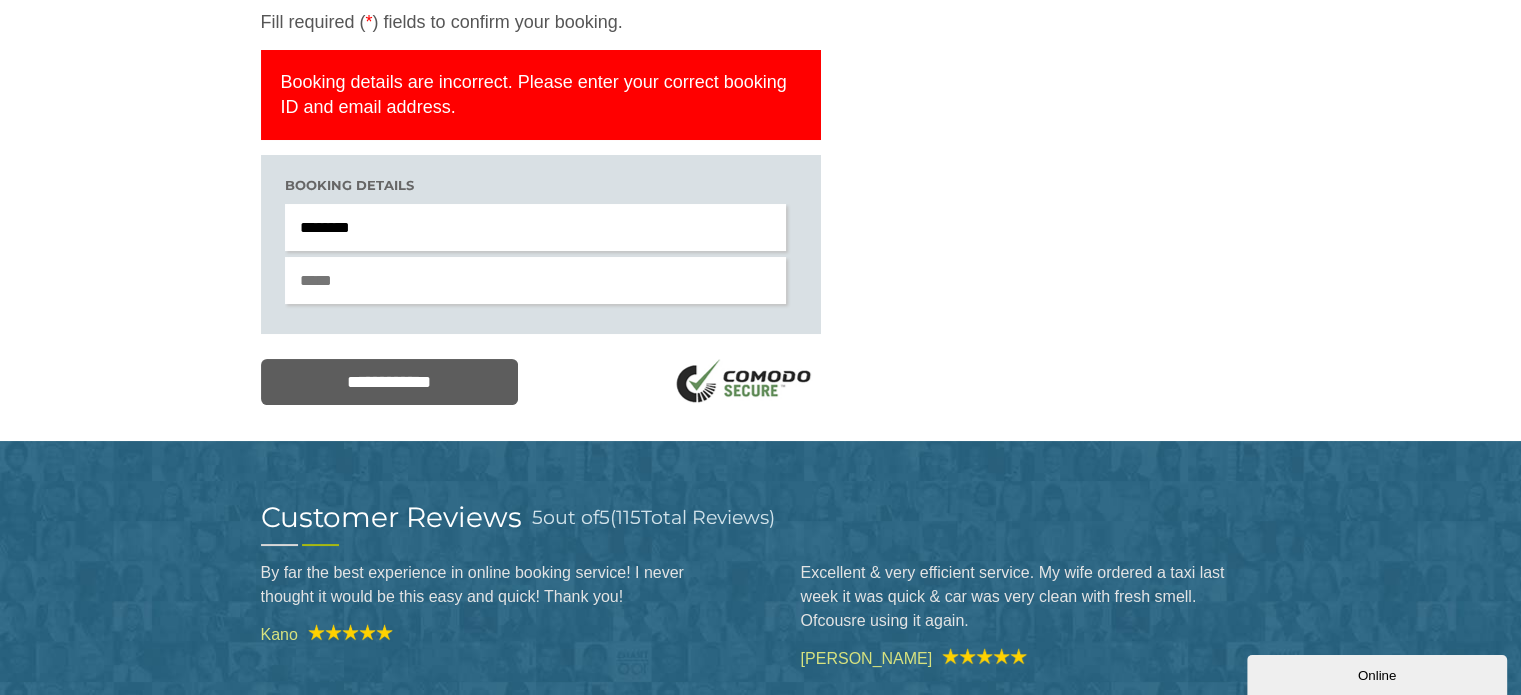 click at bounding box center (536, 280) 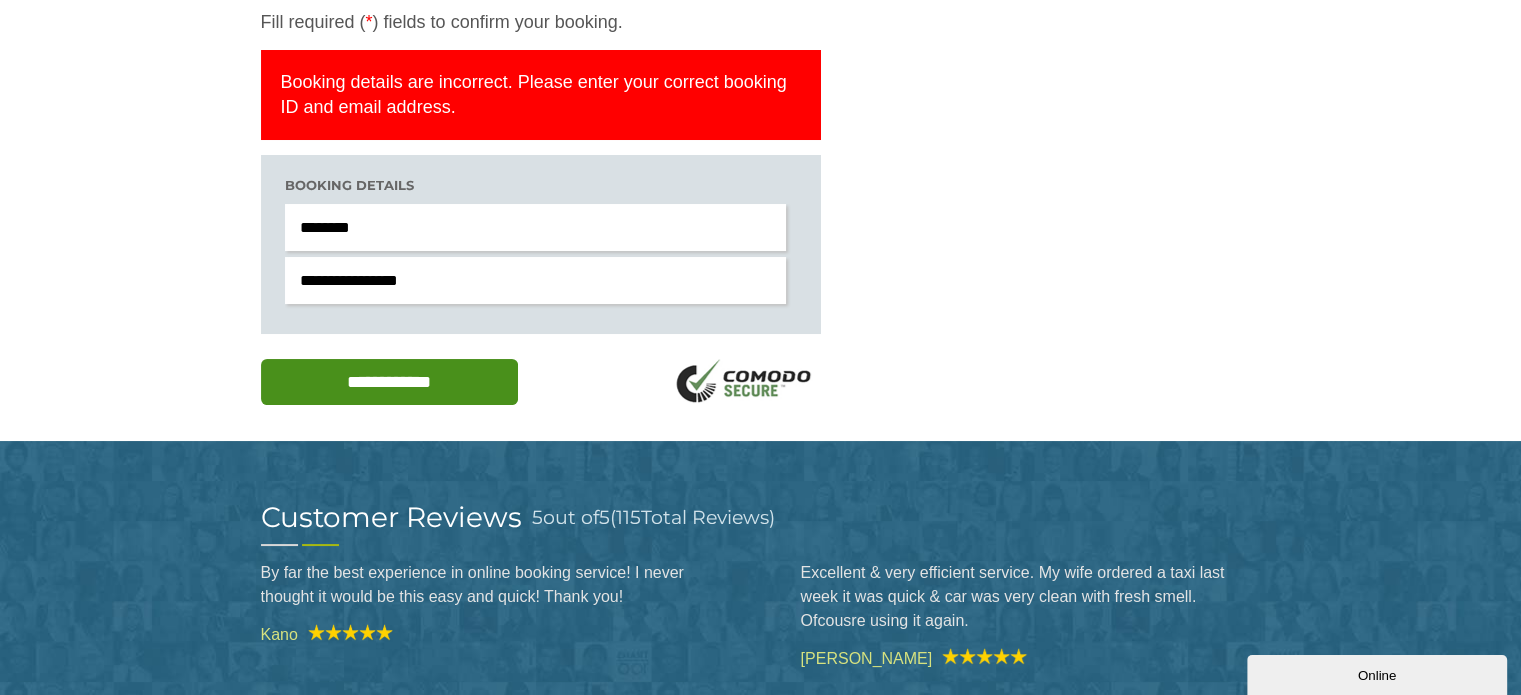 click on "**********" at bounding box center (390, 382) 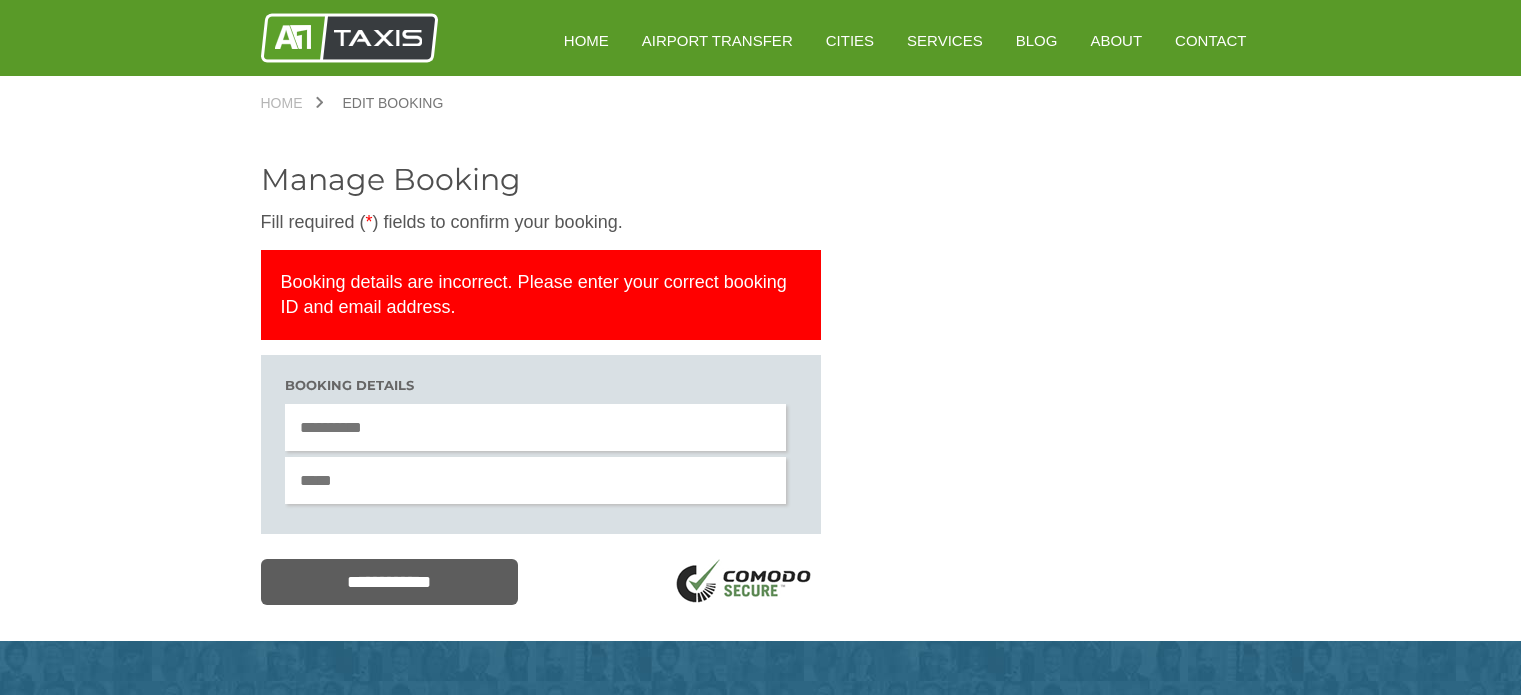 scroll, scrollTop: 0, scrollLeft: 0, axis: both 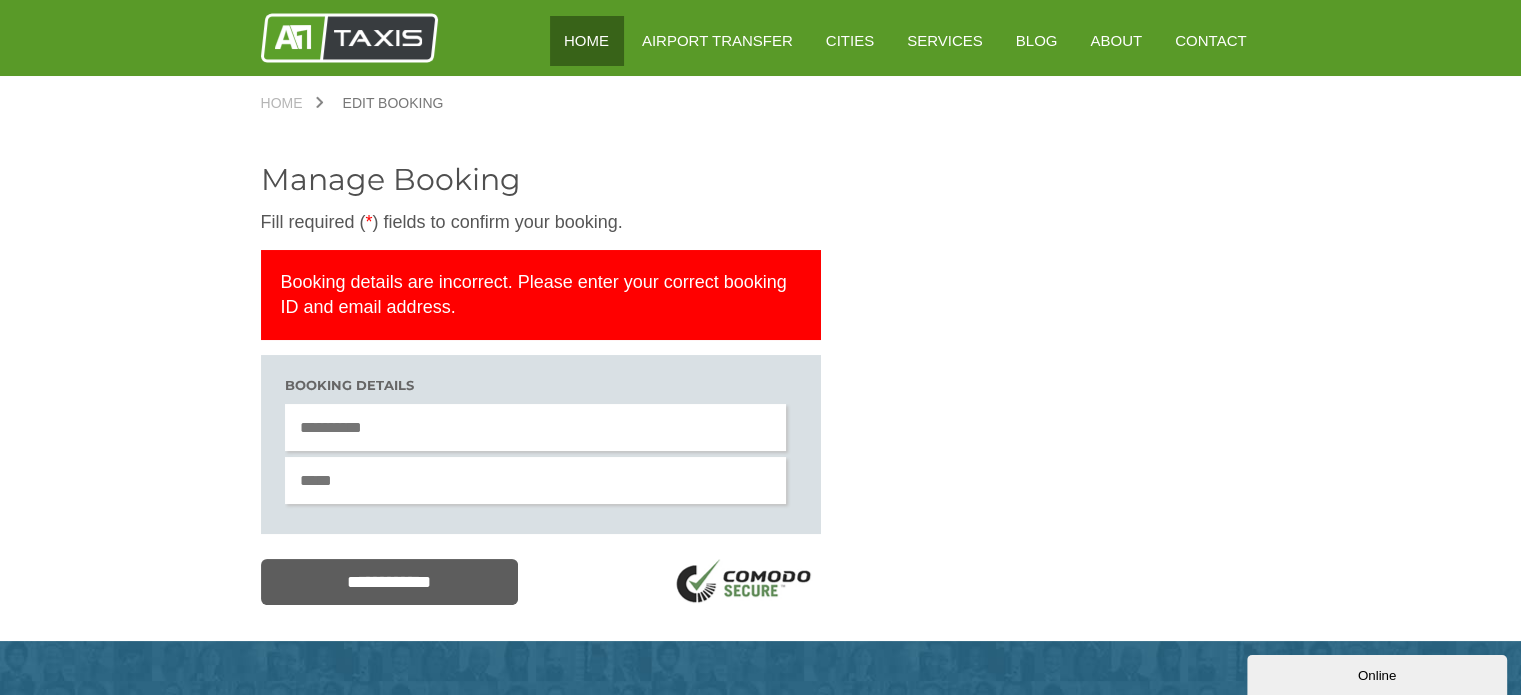 click on "HOME" at bounding box center (586, 40) 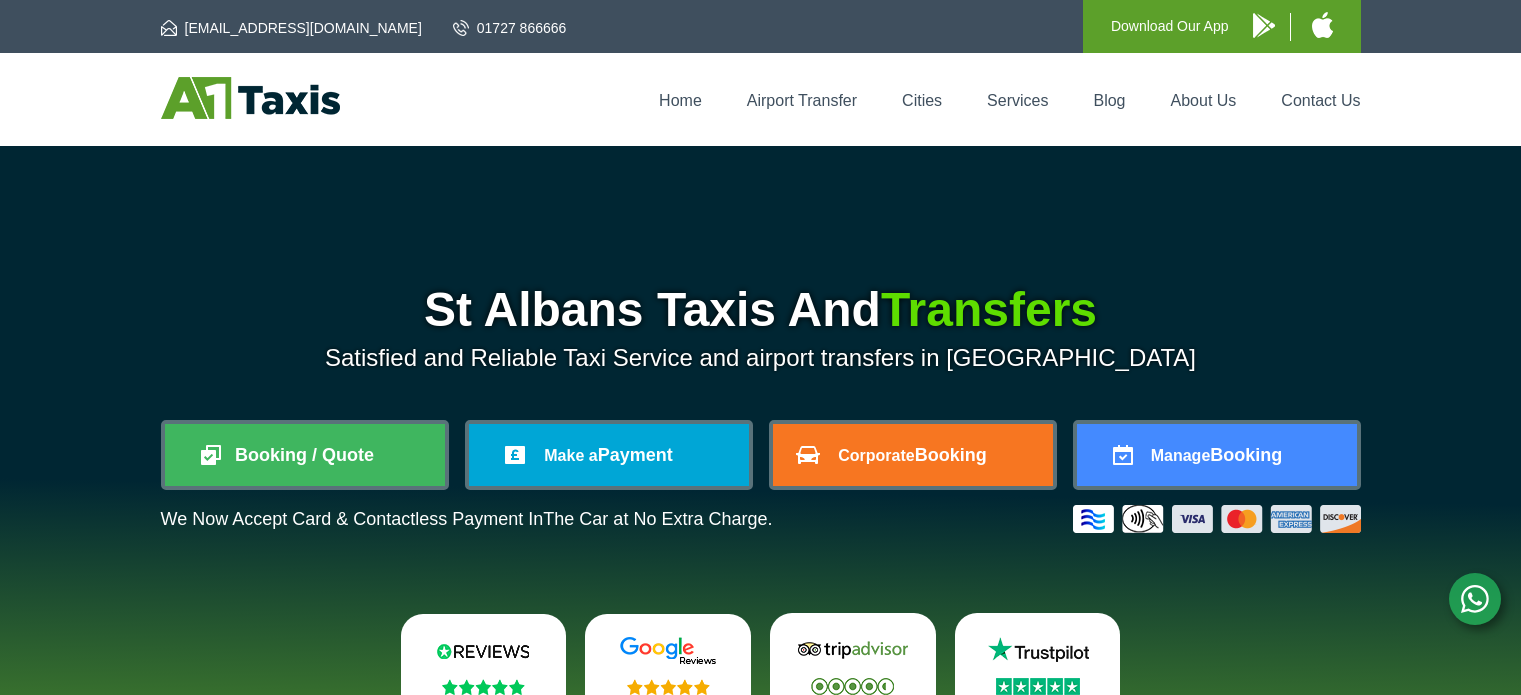 scroll, scrollTop: 0, scrollLeft: 0, axis: both 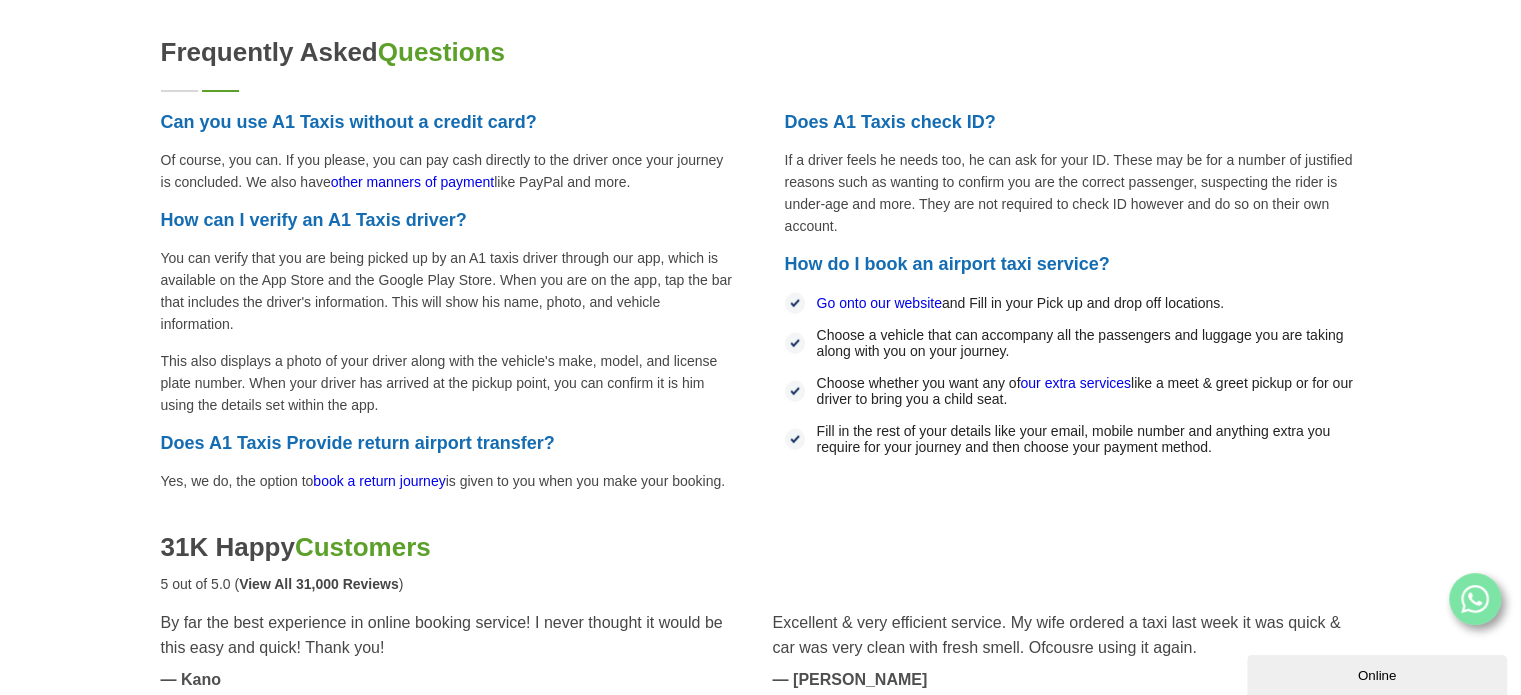 click on "Online" at bounding box center (1377, 675) 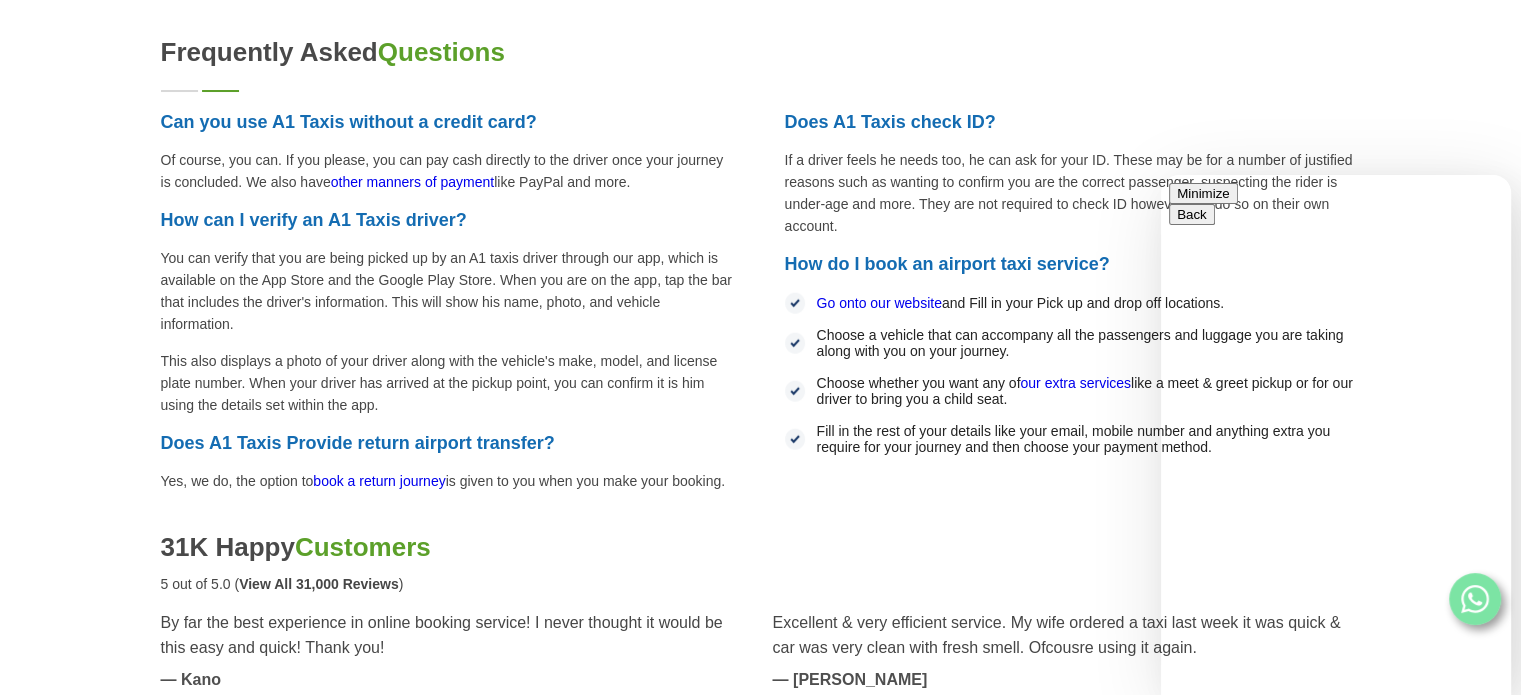 click at bounding box center [1230, 193] 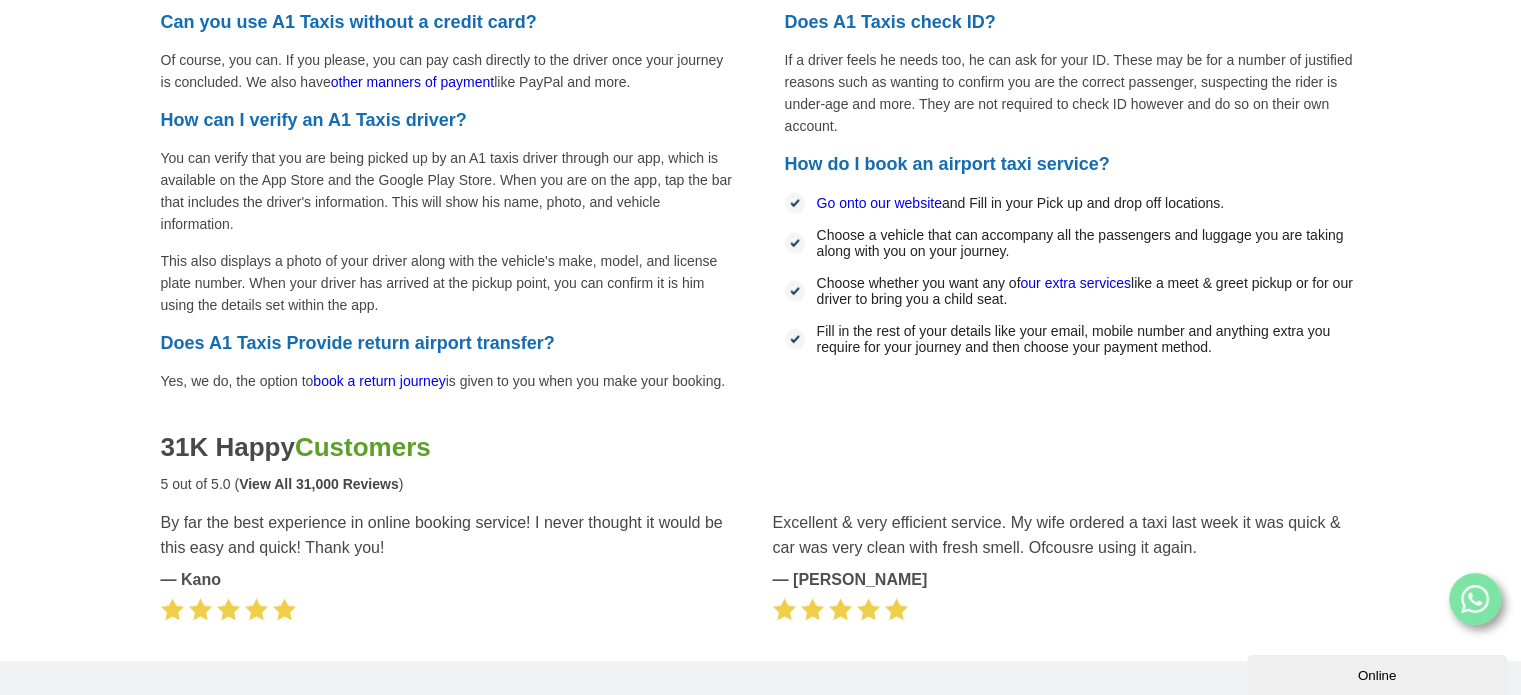 scroll, scrollTop: 5300, scrollLeft: 0, axis: vertical 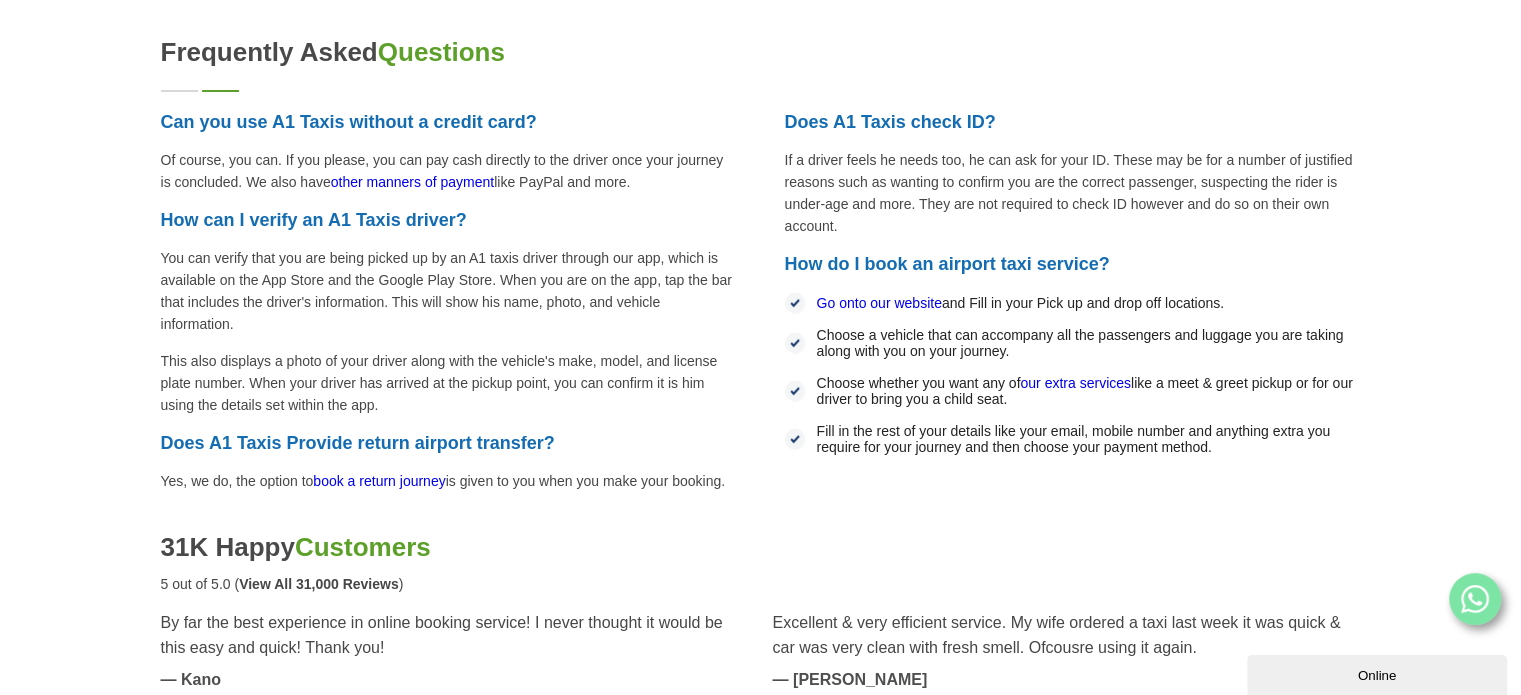 click on "other manners of payment" at bounding box center (412, 182) 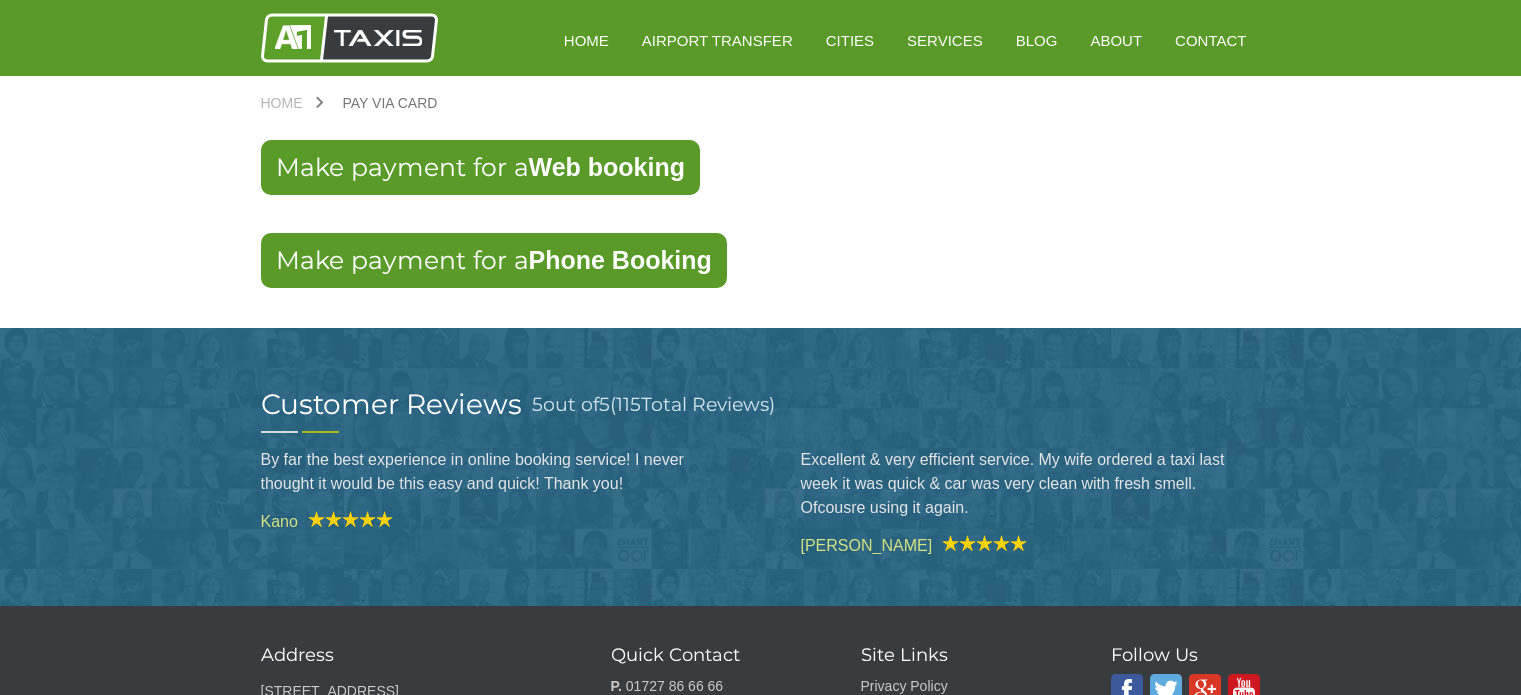 scroll, scrollTop: 0, scrollLeft: 0, axis: both 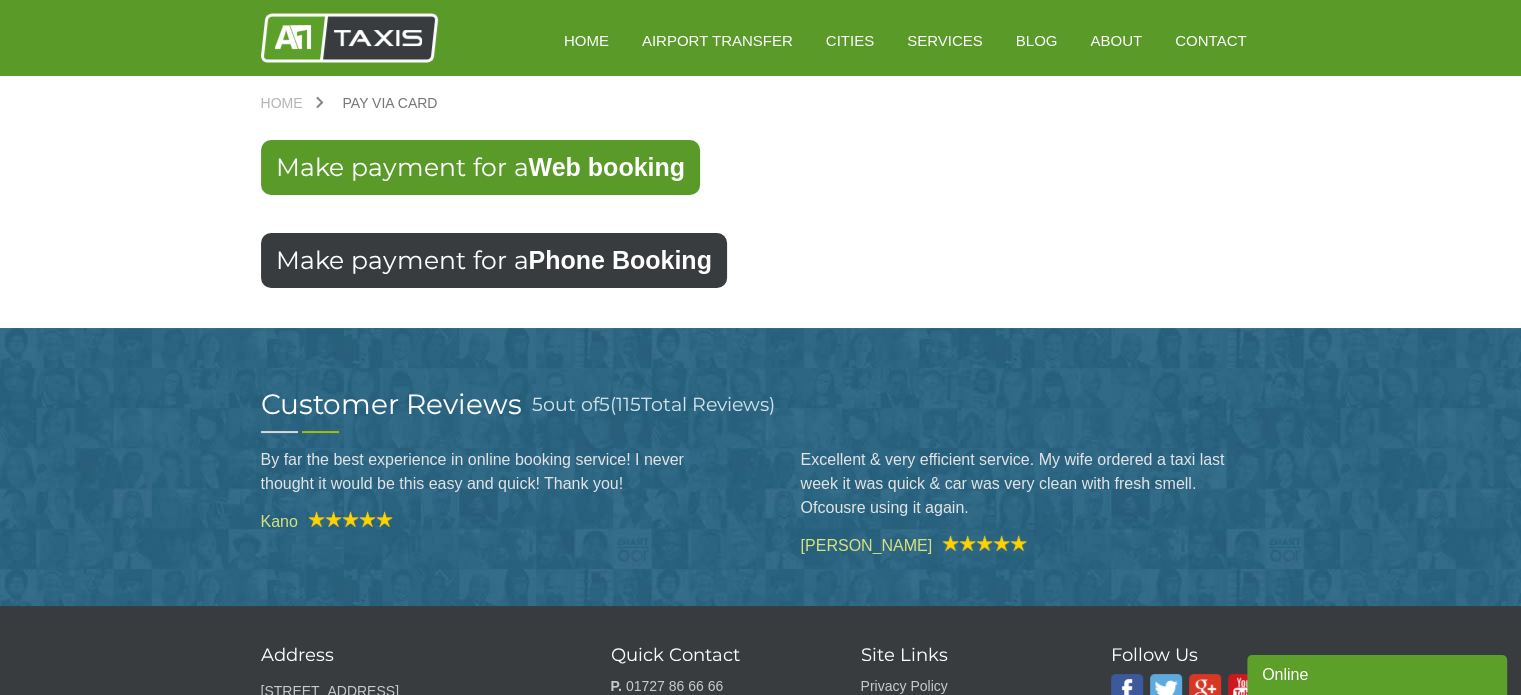 click on "Make payment for a  Phone Booking" at bounding box center [494, 260] 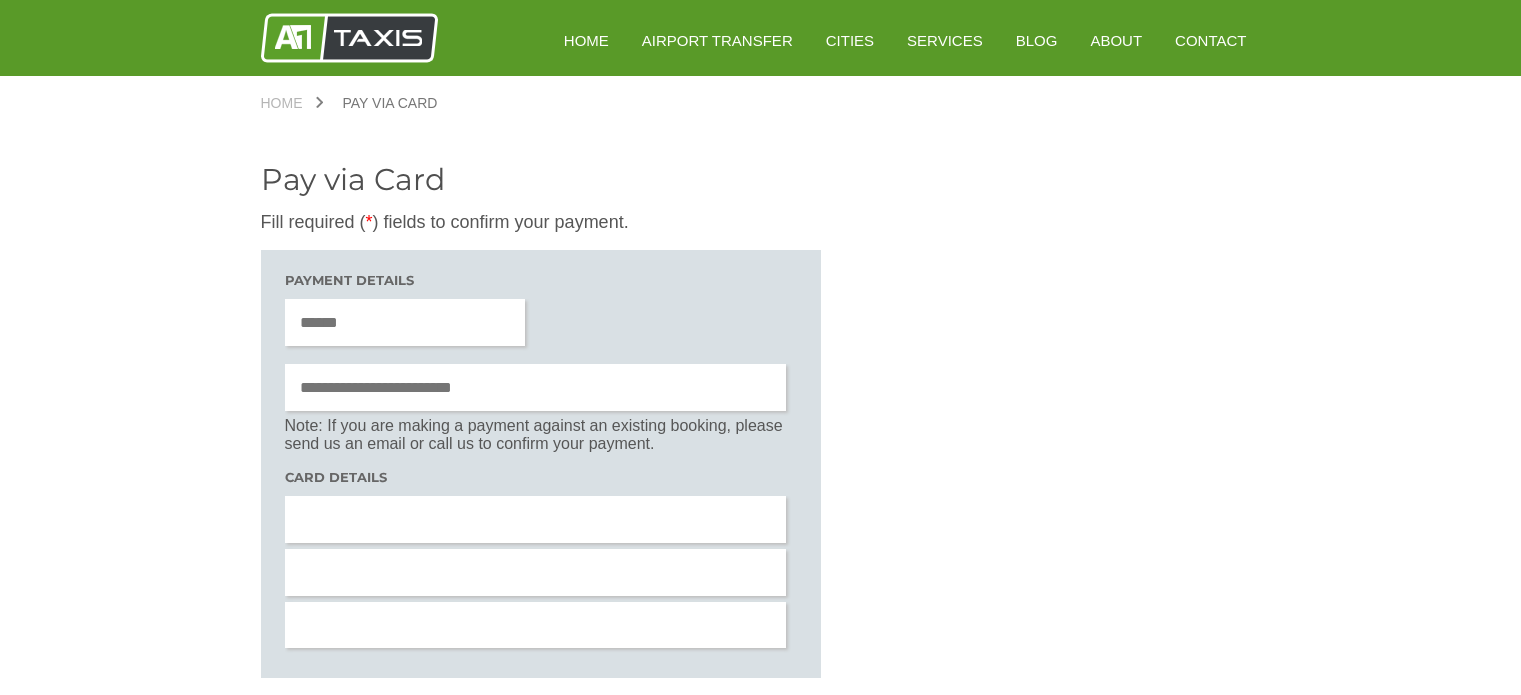 scroll, scrollTop: 0, scrollLeft: 0, axis: both 